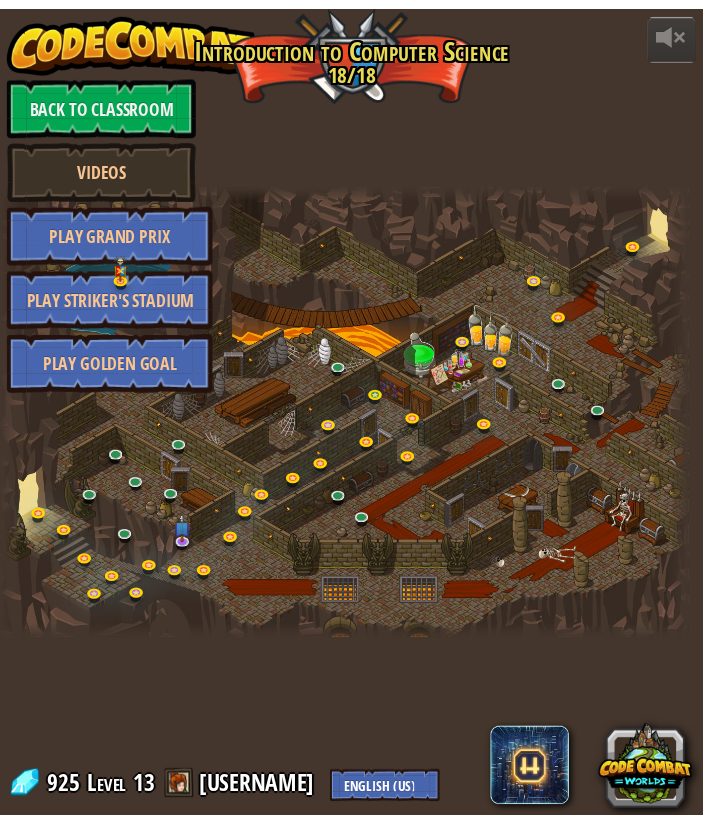 scroll, scrollTop: 0, scrollLeft: 0, axis: both 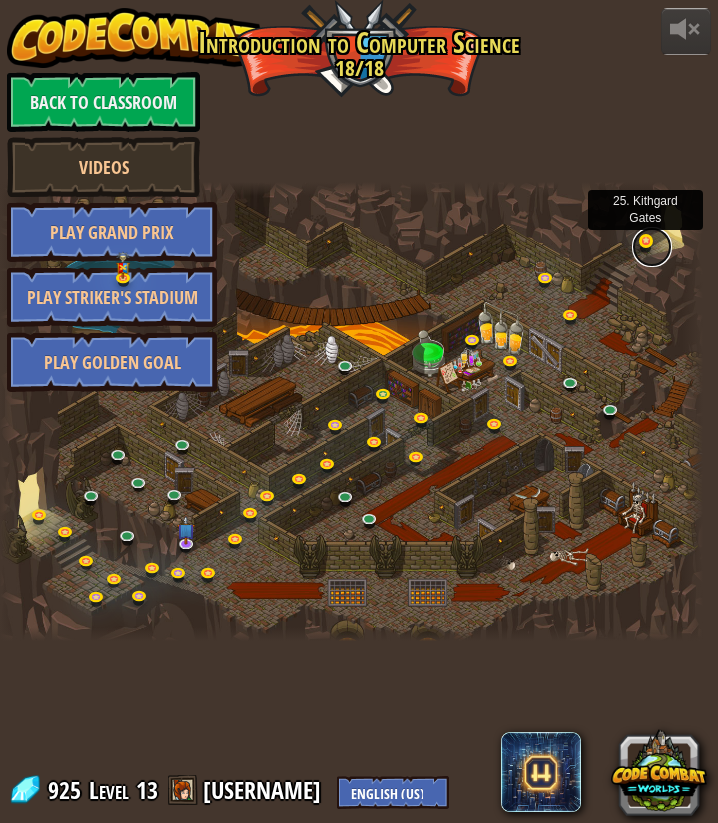 click at bounding box center [652, 247] 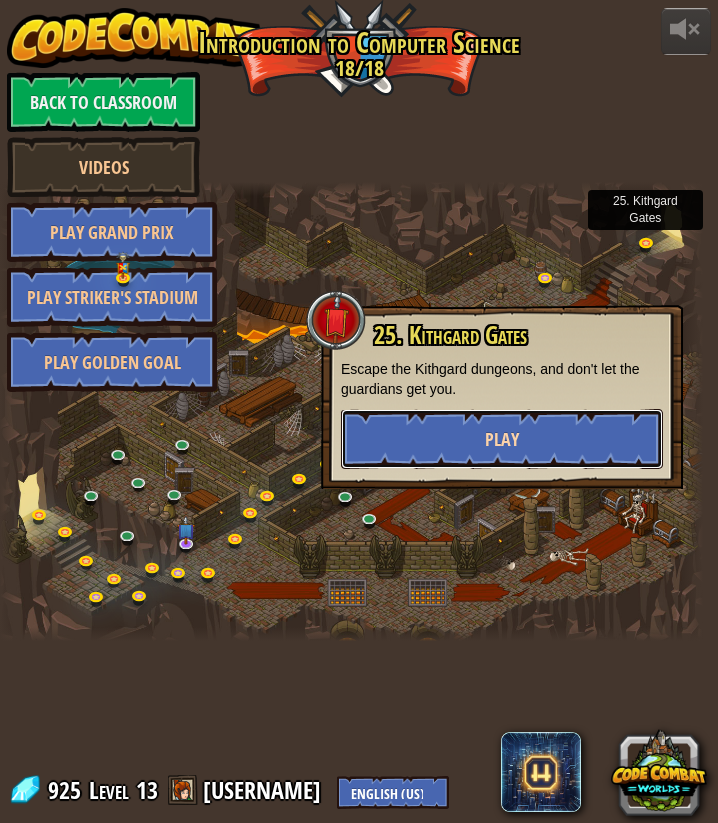 click on "Play" at bounding box center [502, 439] 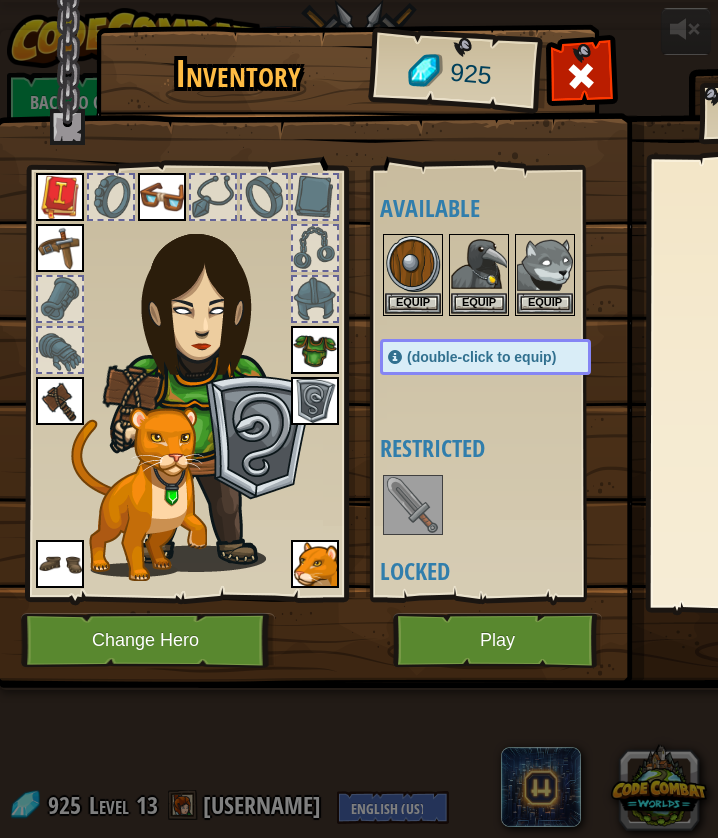 click at bounding box center (501, 325) 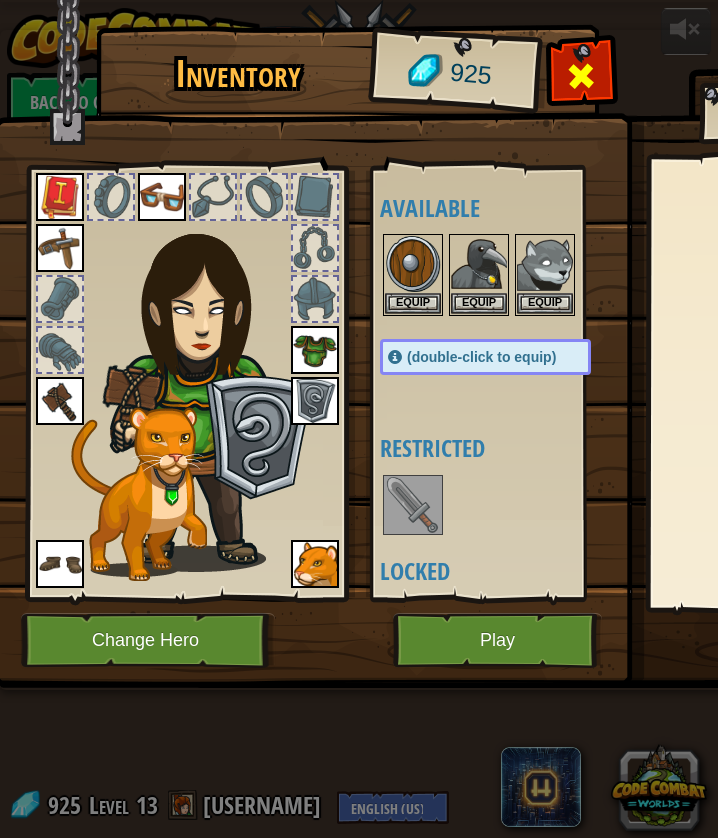 click at bounding box center (582, 76) 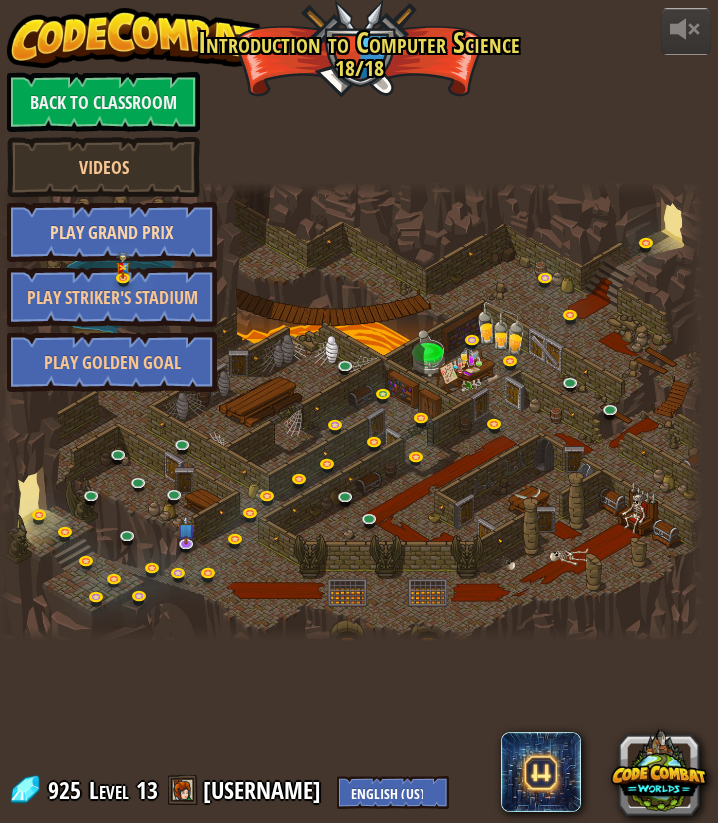 click on "Play Grand Prix" at bounding box center [112, 232] 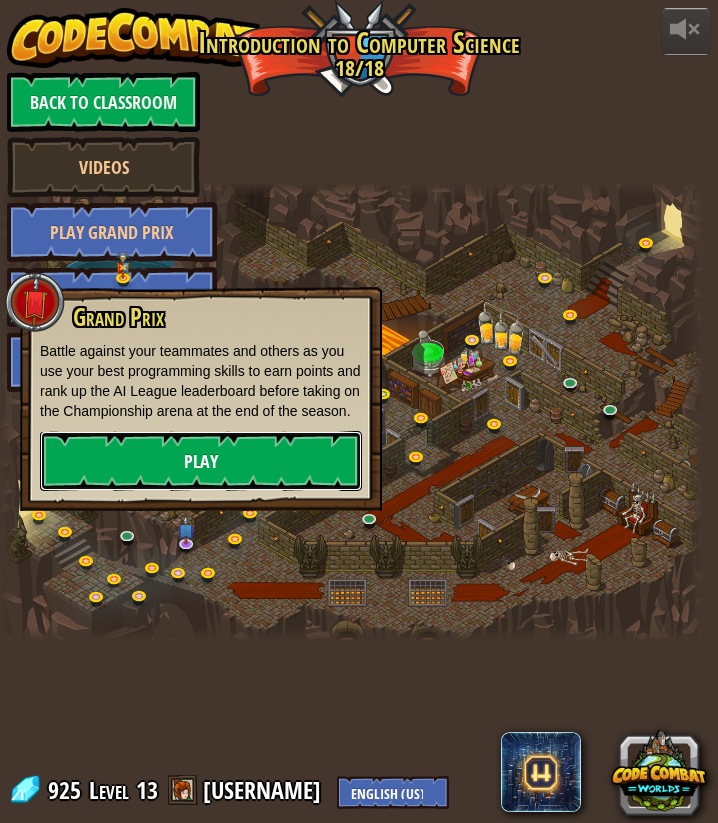 click on "Play" at bounding box center (201, 461) 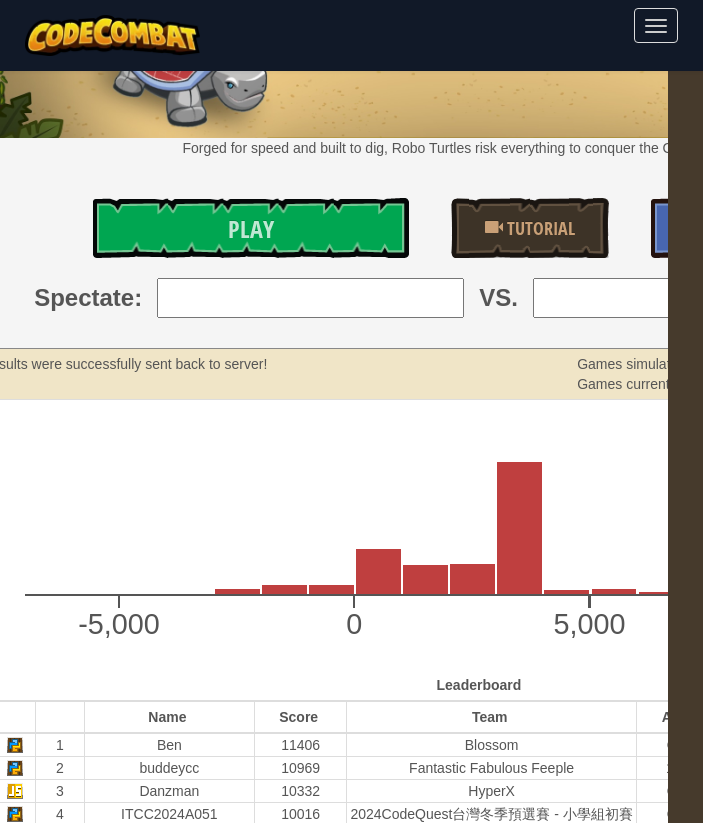 scroll, scrollTop: 117, scrollLeft: 35, axis: both 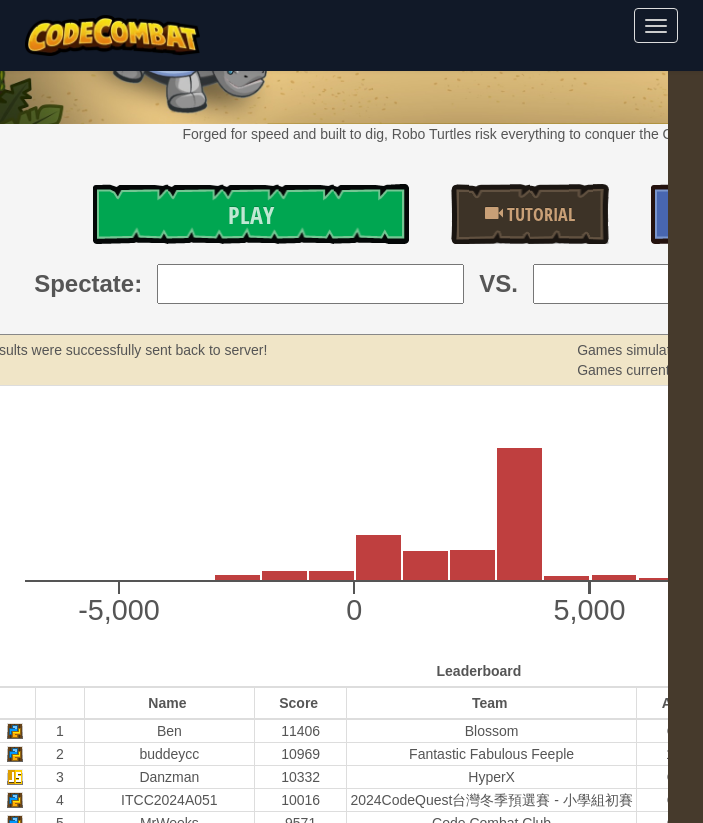 click at bounding box center (310, 284) 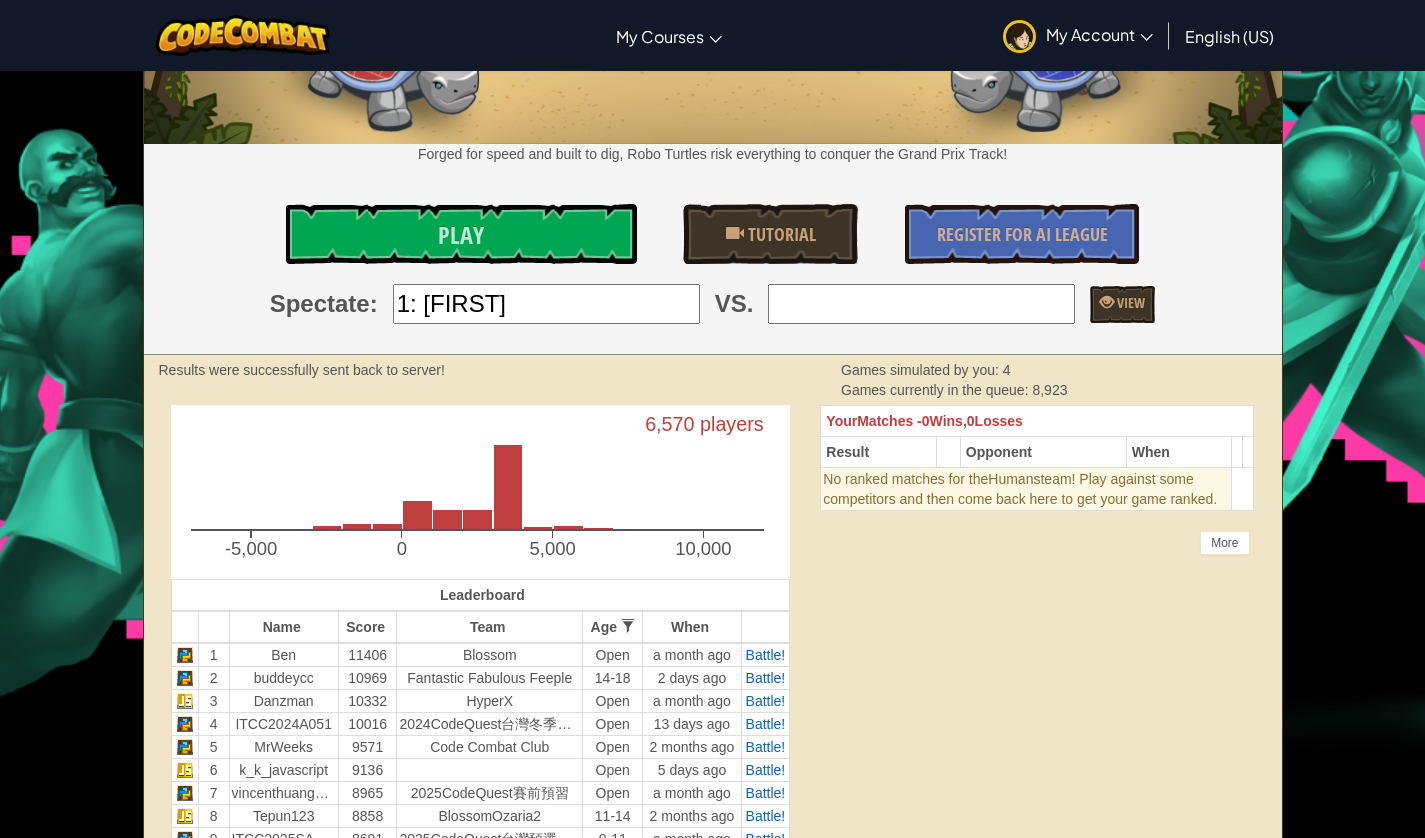 scroll, scrollTop: 150, scrollLeft: 0, axis: vertical 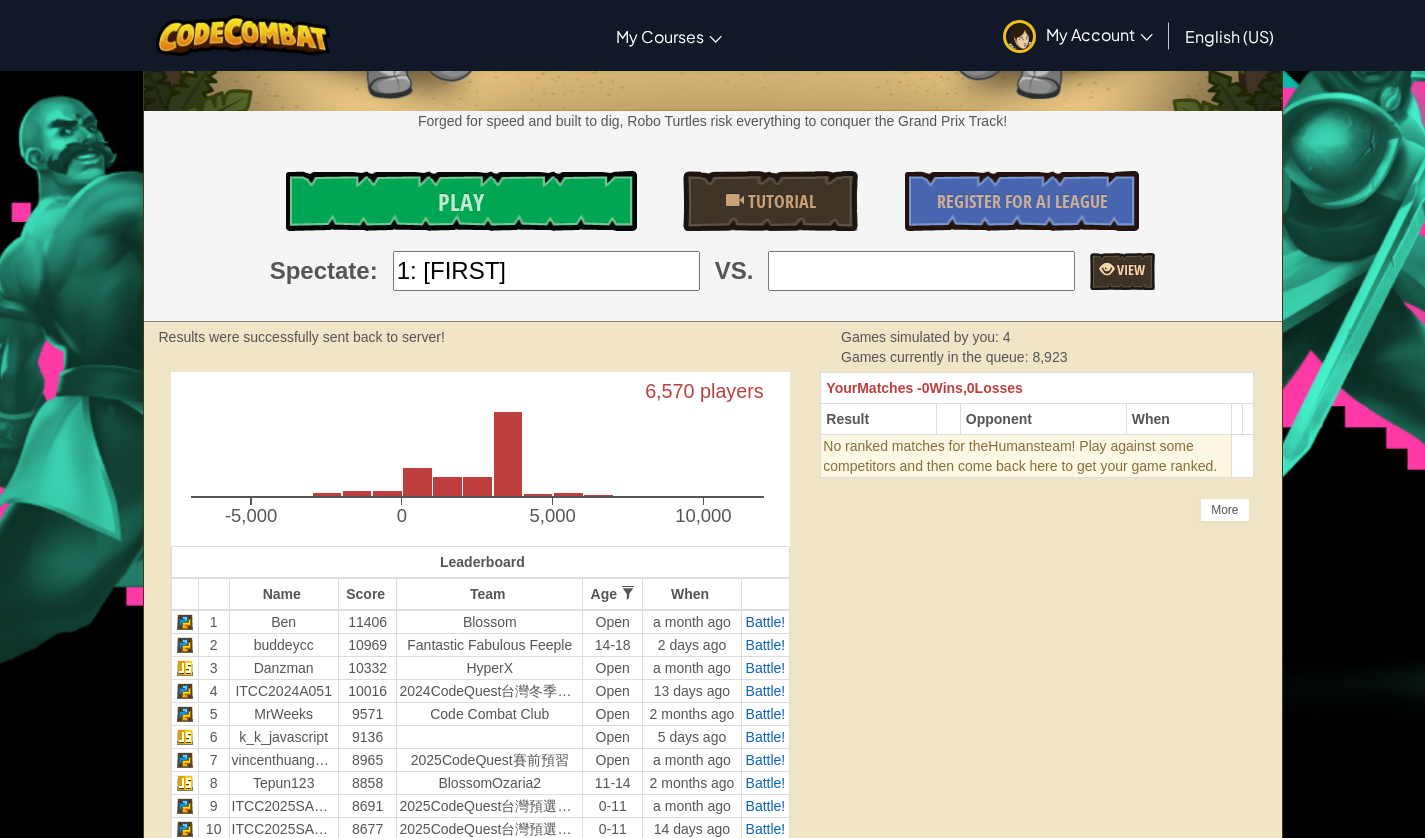 click on "View" at bounding box center [1122, 271] 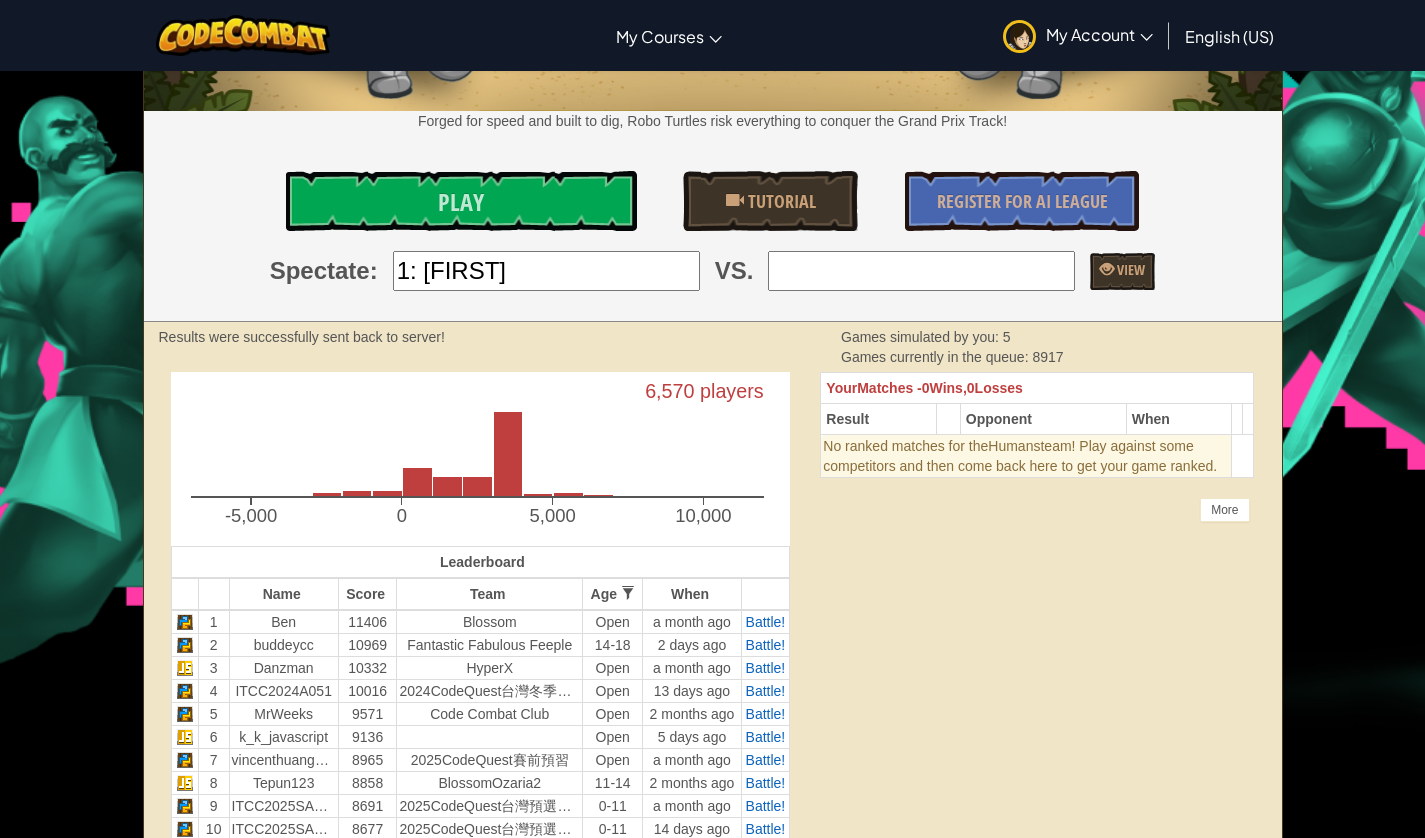 click at bounding box center [921, 271] 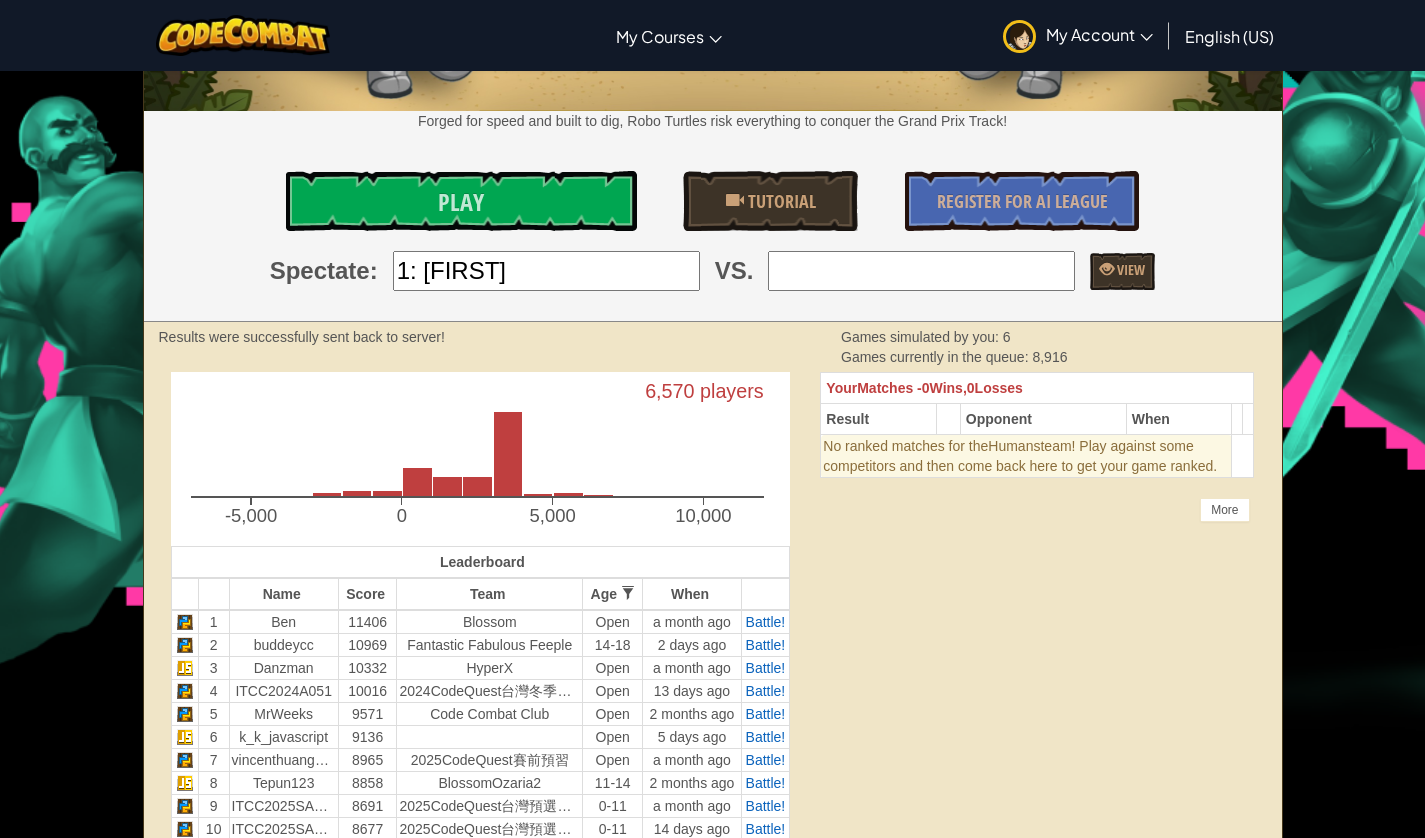click on "Unlock the full potential of the AI League. Get Full Access Contact our team today to see your student's scoress, ranks, code and more! 6,570 players -5,000 0 5,000 10,000   Leaderboard     Name   Score   Team   Age   0-11 11-14 14-18 Open When     1 [FIRST] 11406 Blossom Open a month ago Battle! 2 [USERNAME] 10969 Fantastic Fabulous Feeple 14-18 2 days ago Battle! 3 [FIRST] 10332 HyperX Open a month ago Battle! 4 ITCC2024A051 10016 2024CodeQuest台灣冬季預選賽 - 小學組初賽 Open 13 days ago Battle! 5 [USERNAME] 9571 Code Combat Club Open 2 months ago Battle! 6 [USERNAME] 9136 Open 5 days ago Battle! 7 [USERNAME] 8965 2025CodeQuest賽前預習 Open a month ago Battle! 8 [USERNAME] 8858 BlossomOzaria2 11-14 2 months ago Battle! 9 ITCC2025SA074 8691 2025CodeQuest台灣預選賽 - 小學組初賽 0-11 a month ago Battle! 10 ITCC2025SA062 8677 2025CodeQuest台灣預選賽 - 小學組初賽 0-11 14 days ago Battle! 11 [FIRST] [LAST] P6A 8659 Hou Kong Evan 11-14 7 days ago Battle! 12 8583 13" at bounding box center (713, 1663) 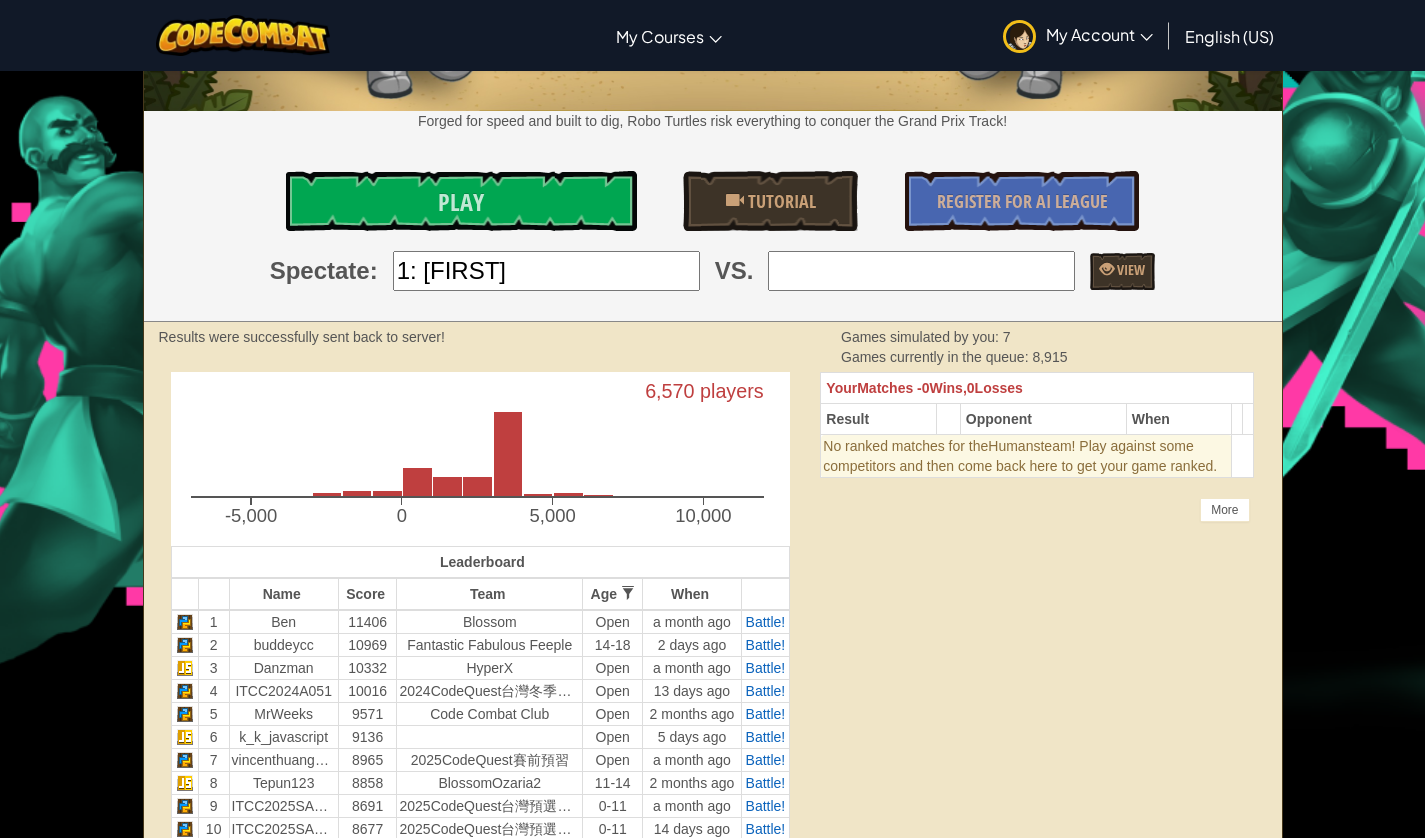 click on "1: [FIRST]" at bounding box center (546, 271) 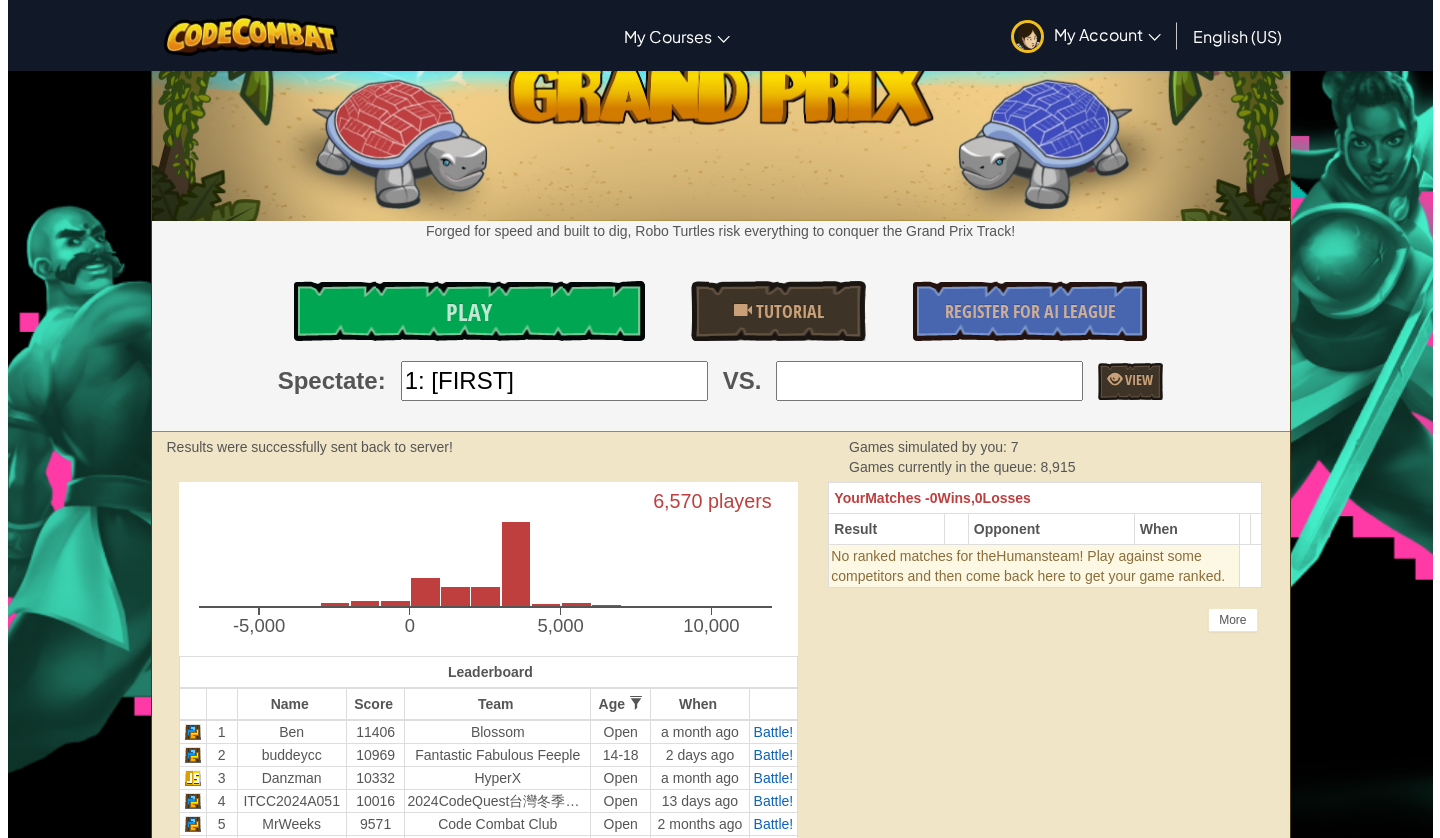 scroll, scrollTop: 0, scrollLeft: 0, axis: both 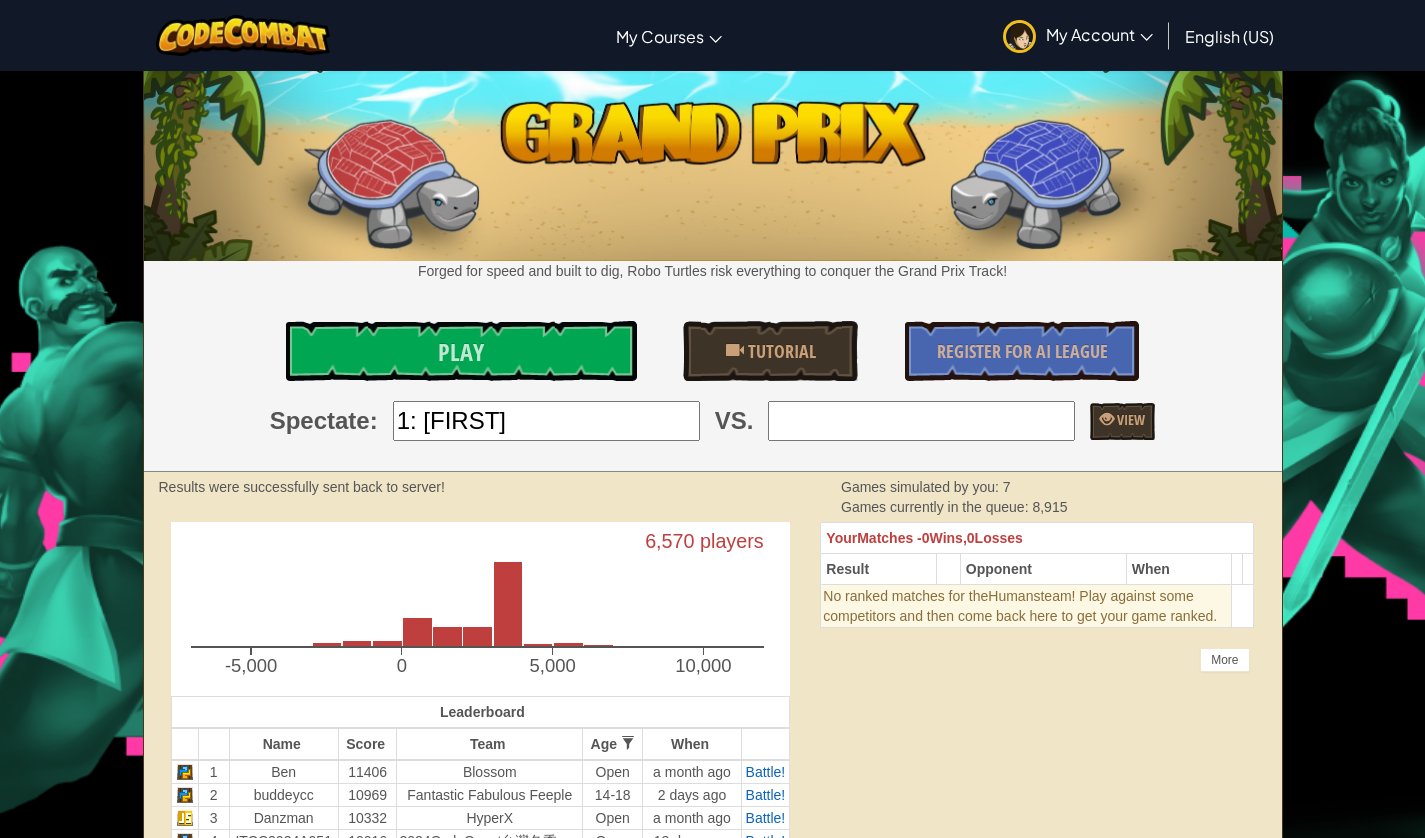 click at bounding box center [921, 421] 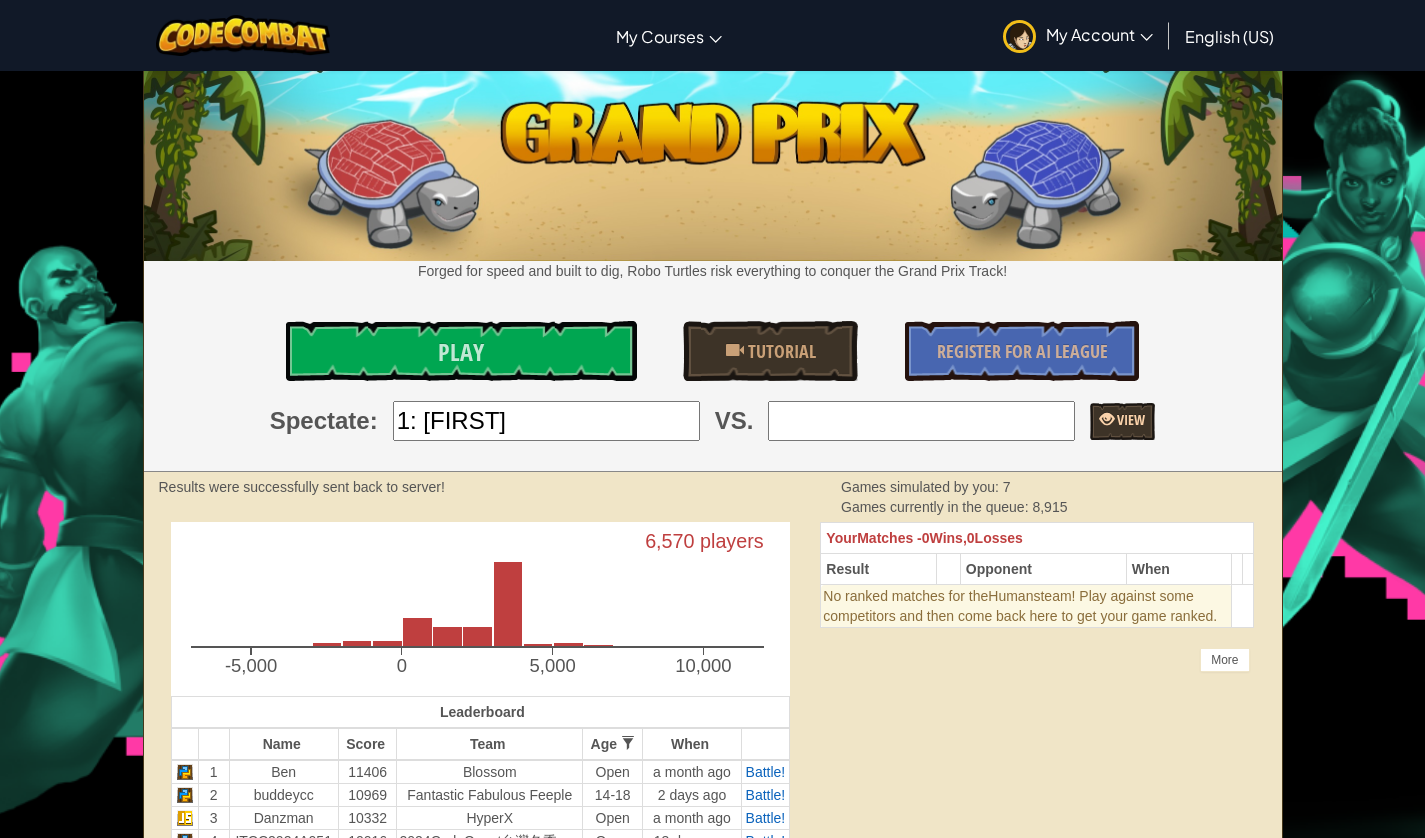 click on "View" at bounding box center (1129, 419) 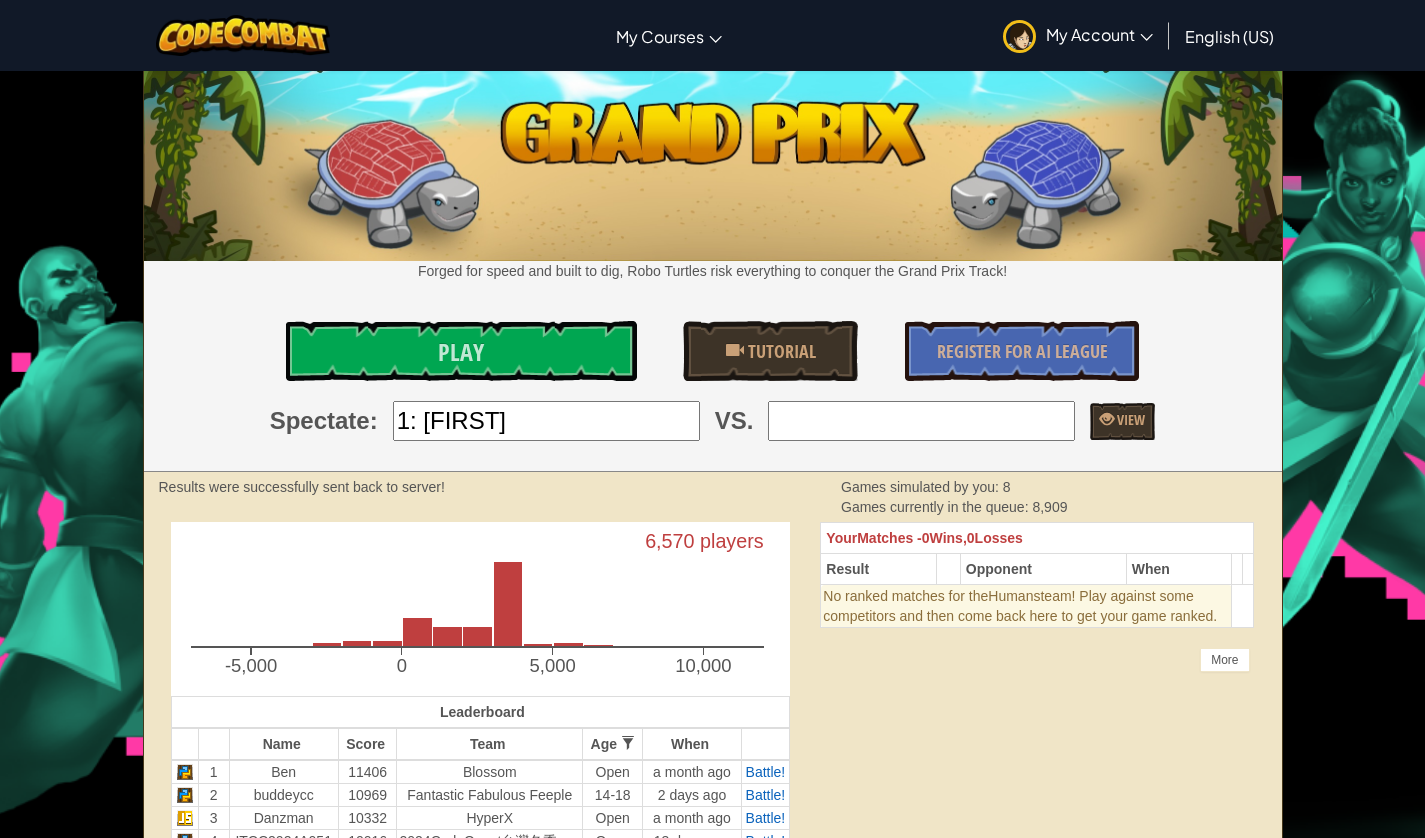 click at bounding box center (921, 421) 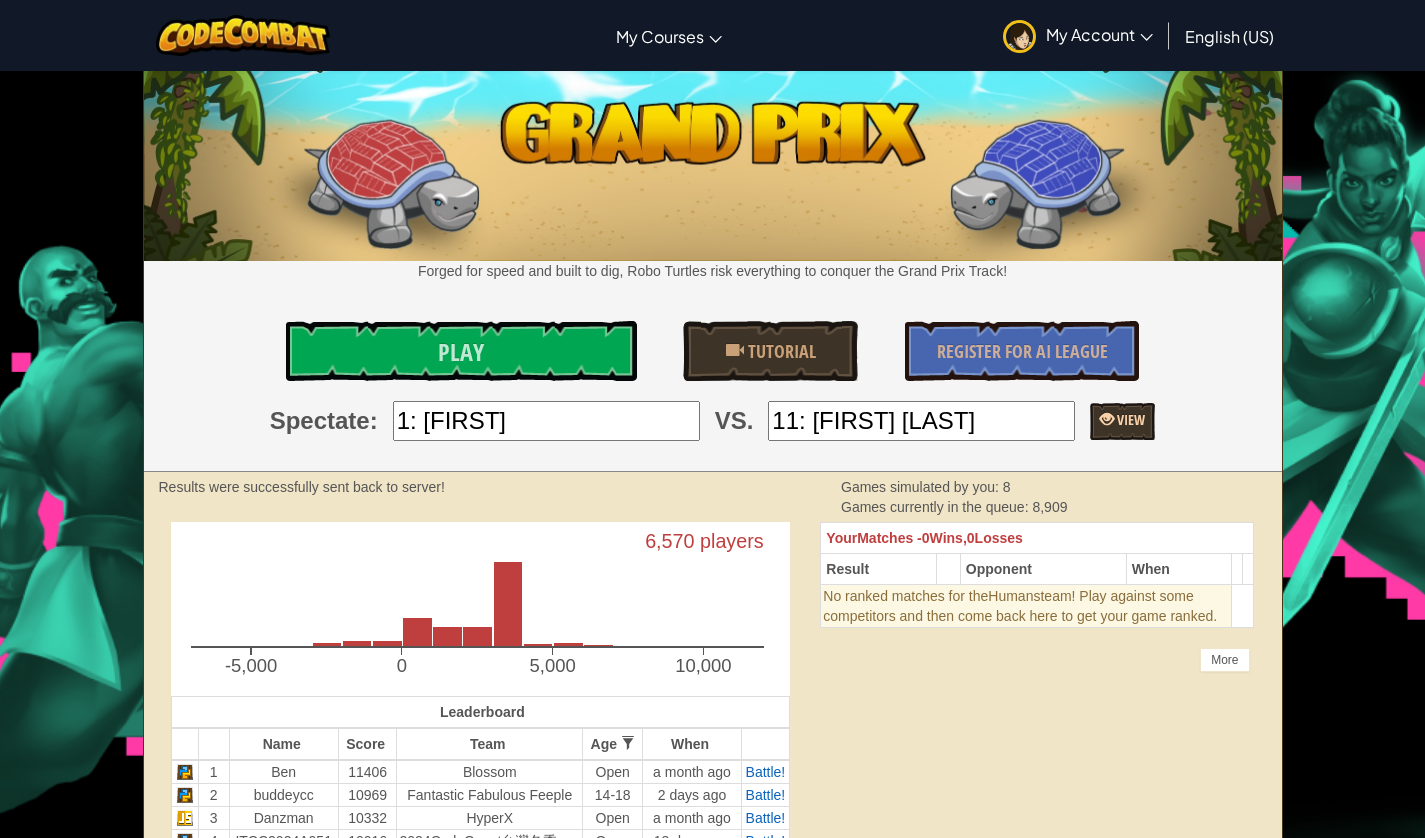 click on "View" at bounding box center (1122, 421) 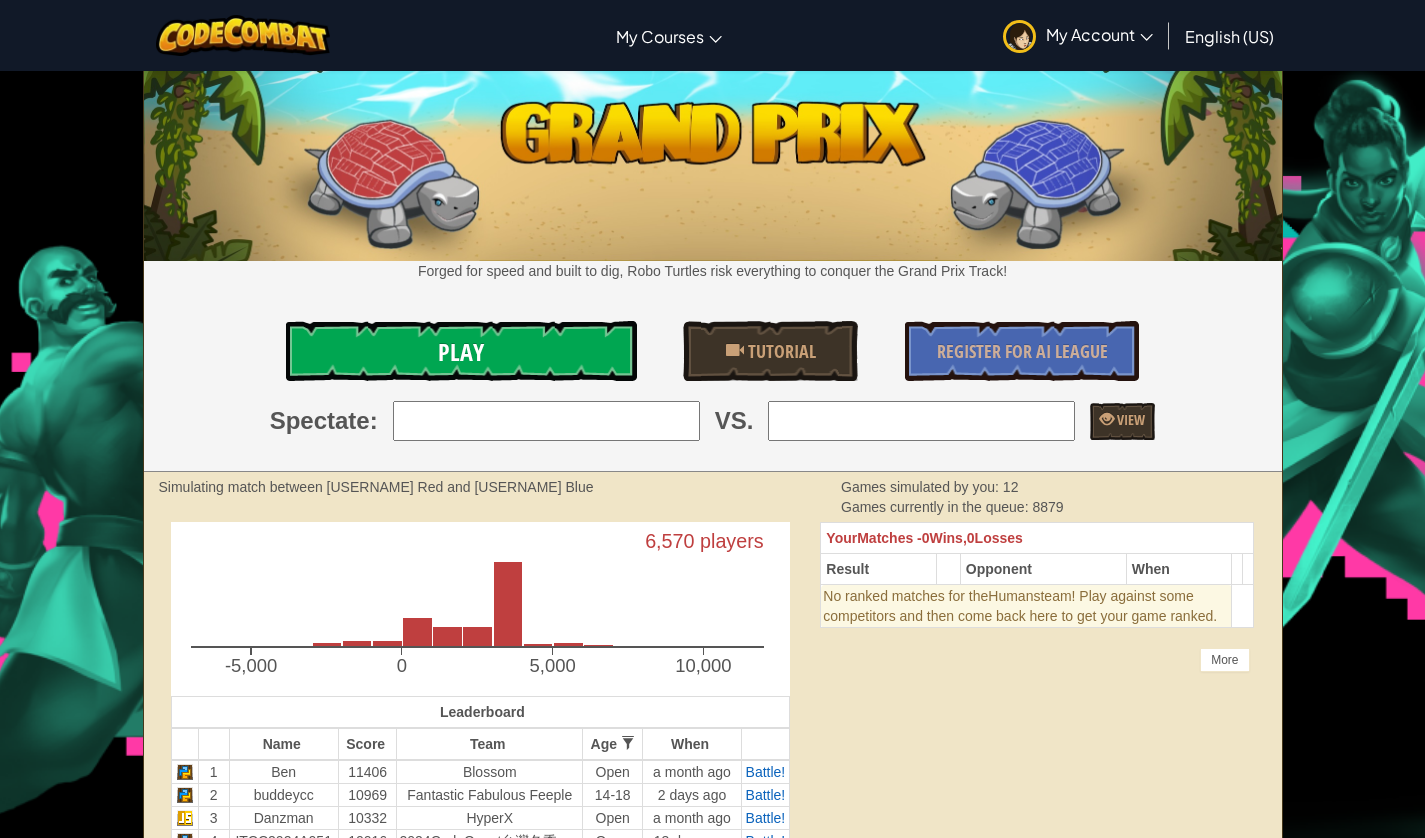 click on "Play" at bounding box center (461, 351) 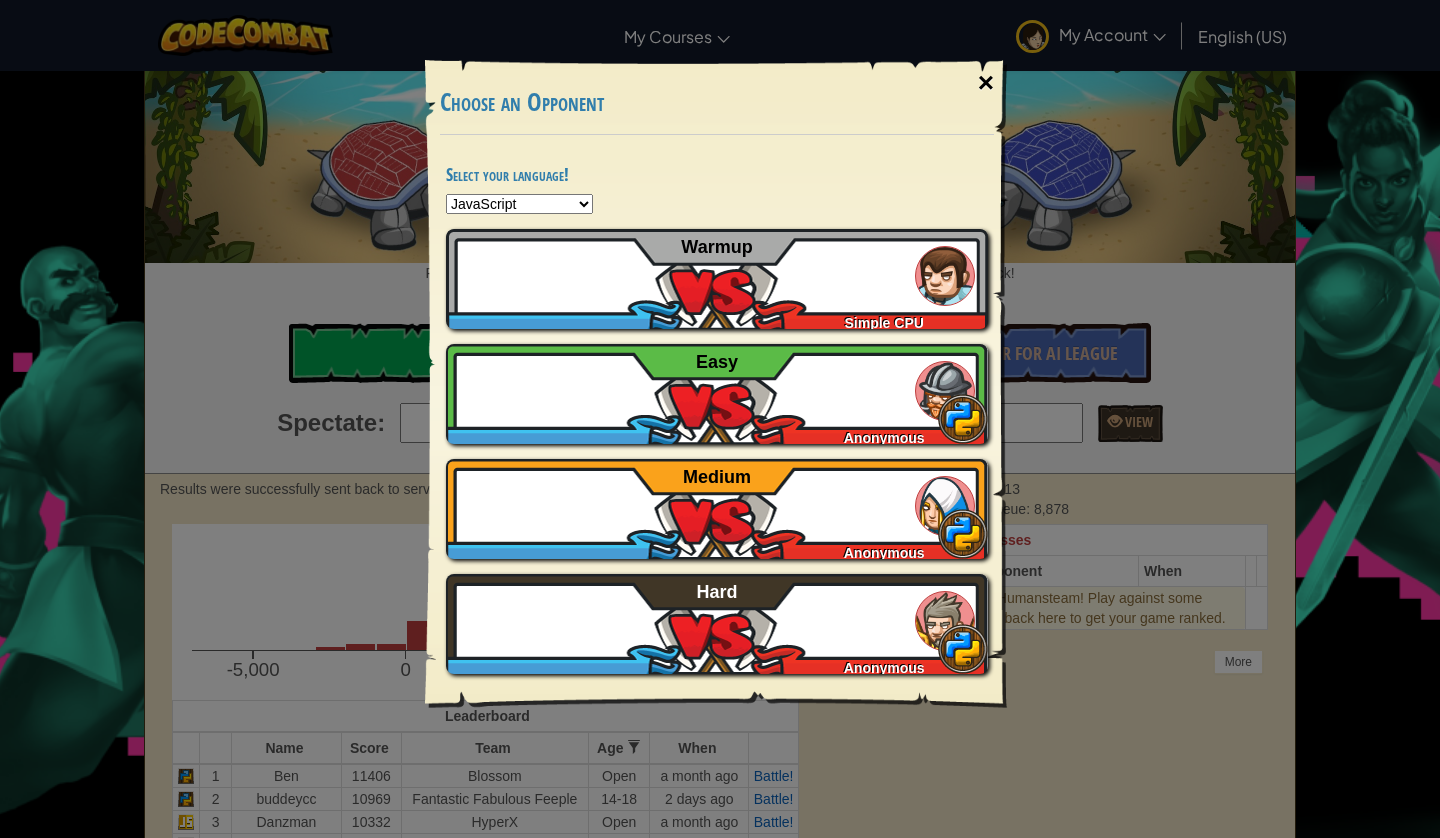 click on "×" at bounding box center [986, 83] 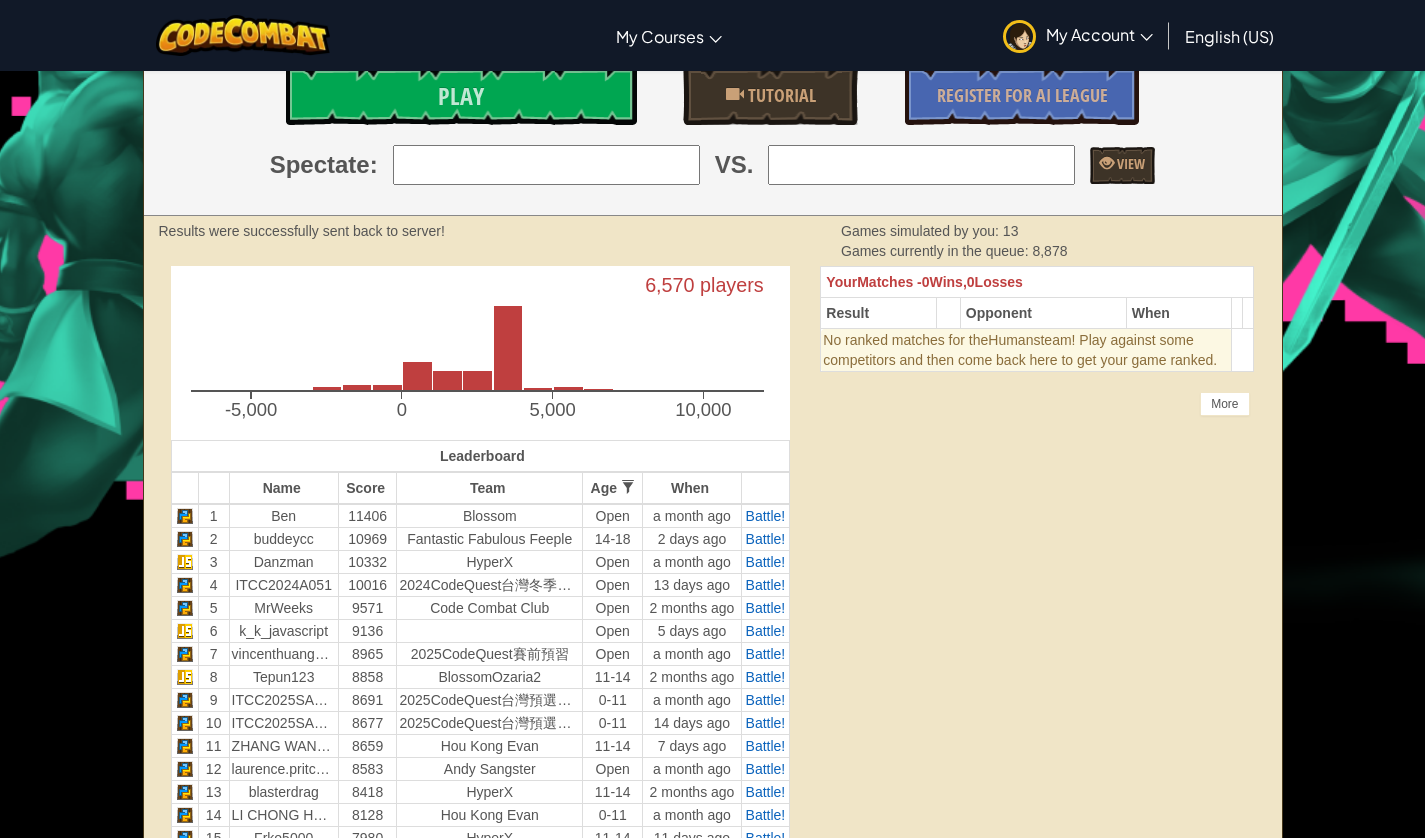 scroll, scrollTop: 0, scrollLeft: 0, axis: both 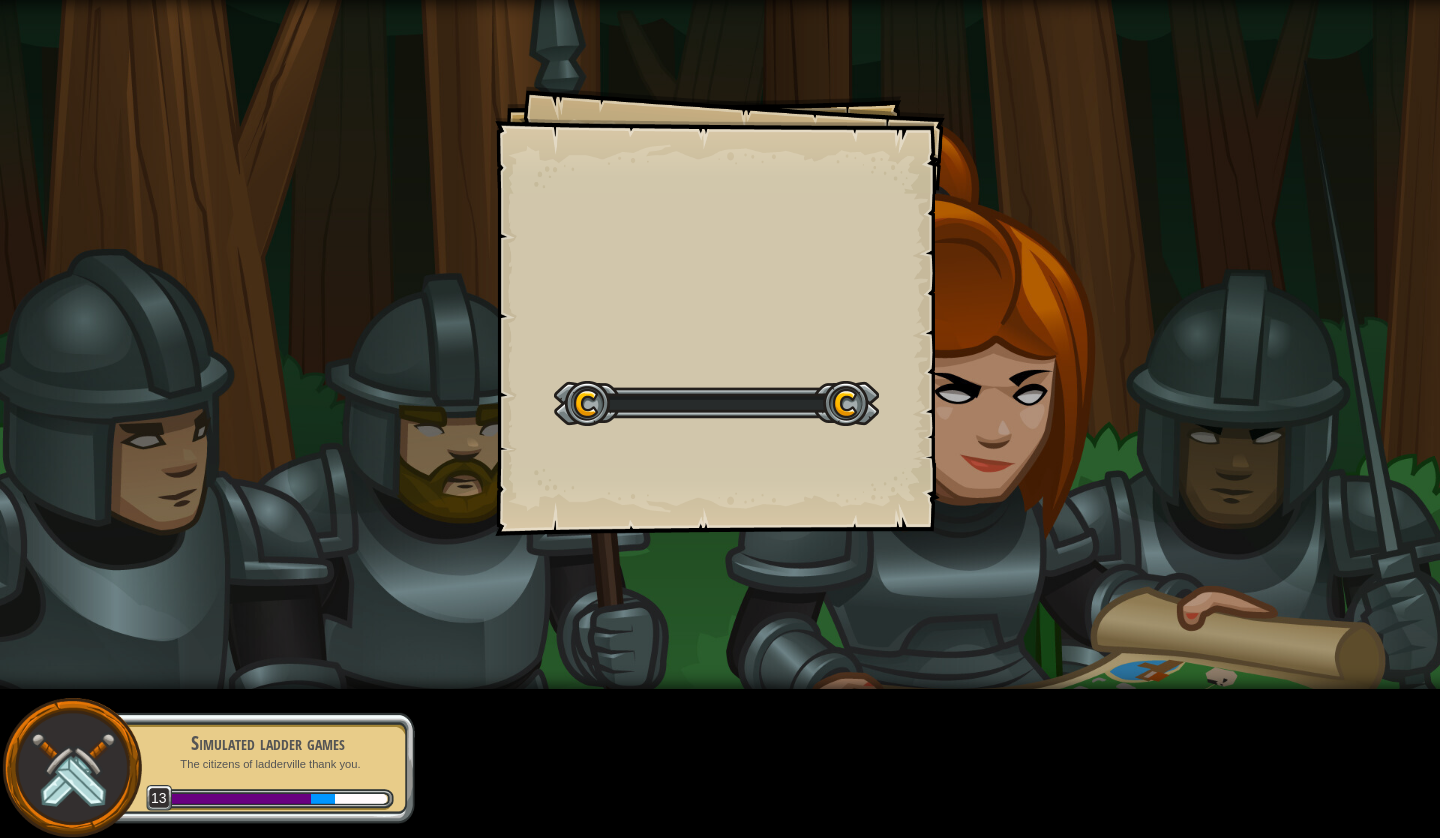 click at bounding box center (716, 403) 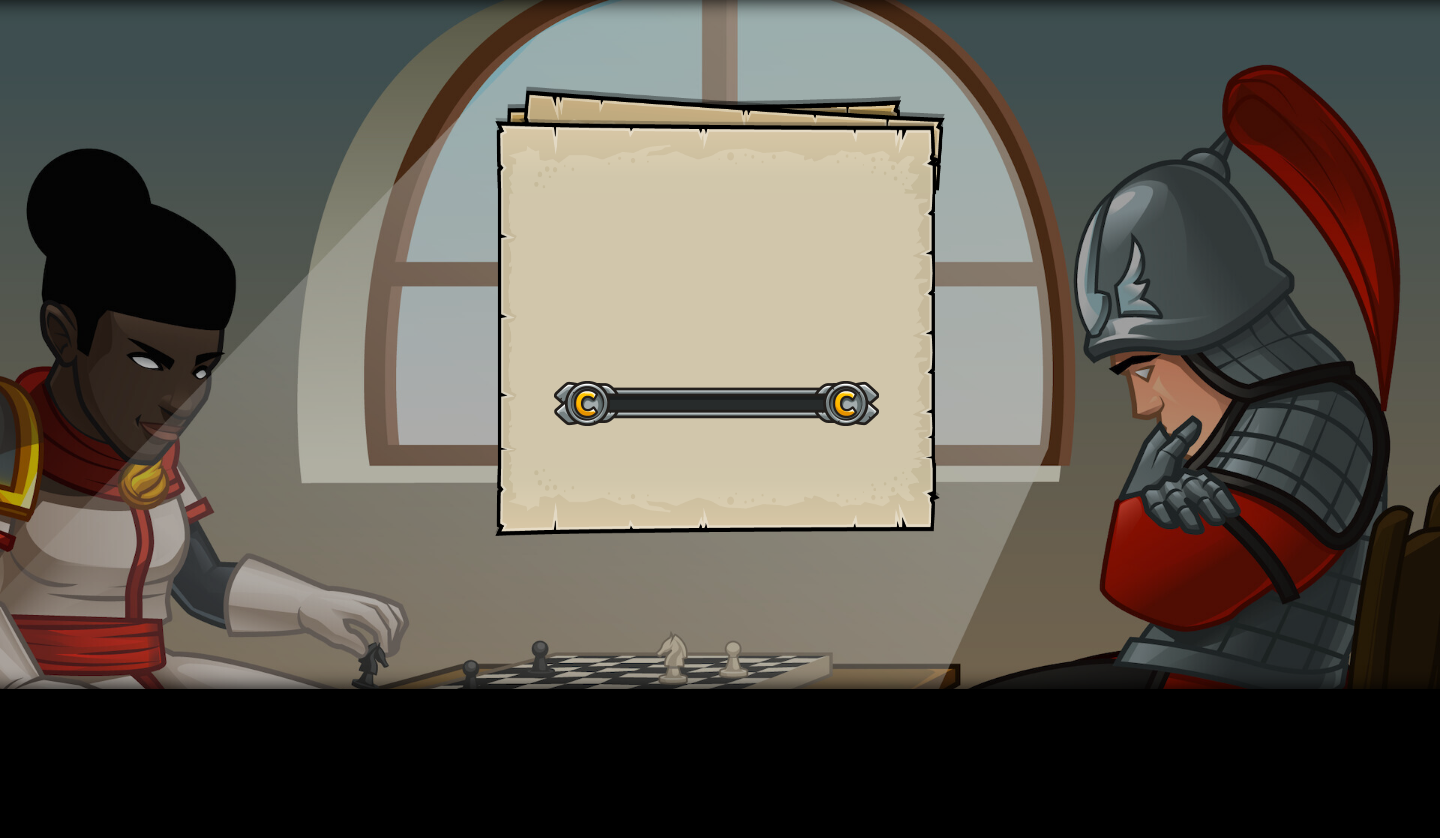 scroll, scrollTop: 0, scrollLeft: 0, axis: both 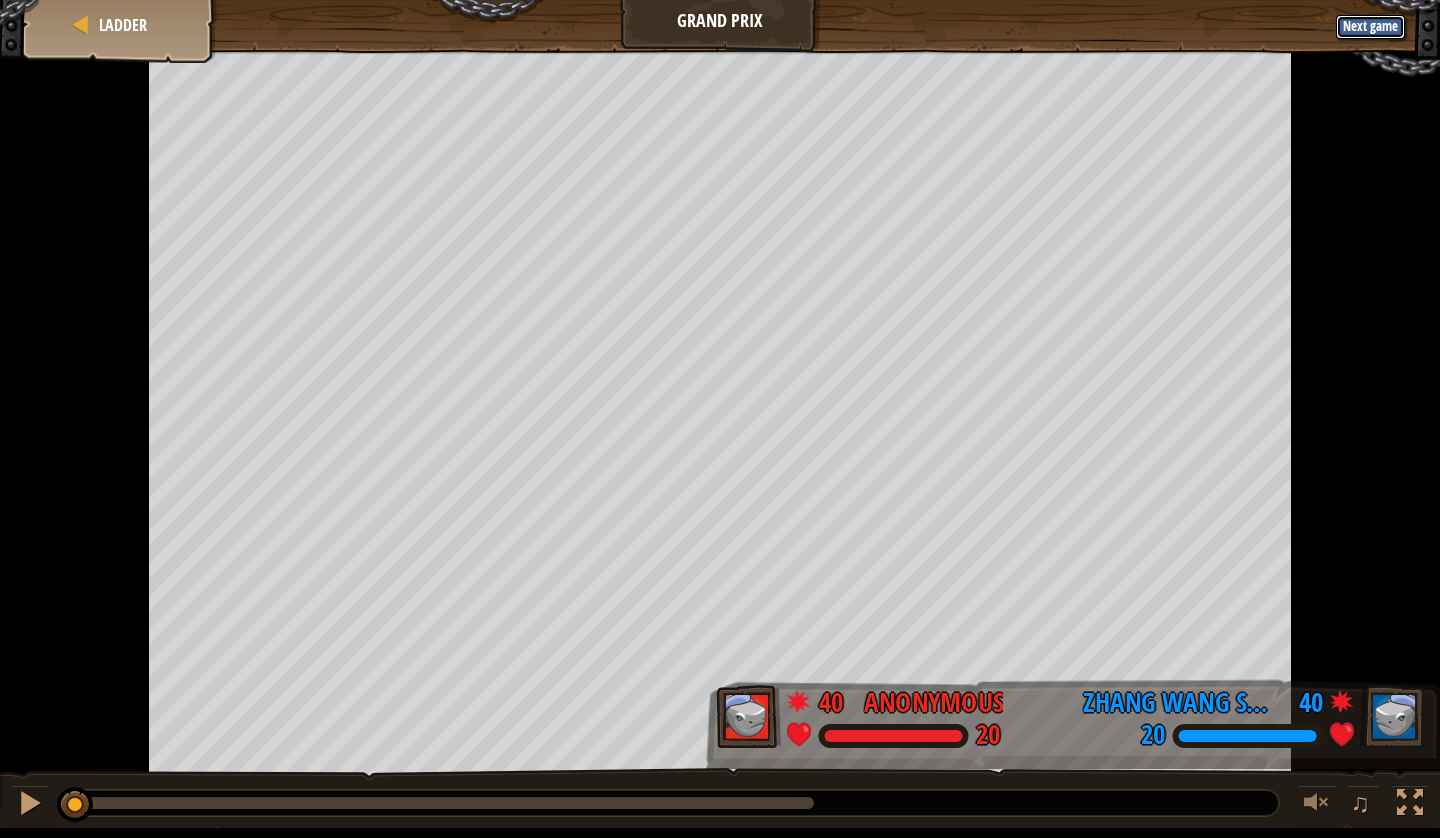 click on "Next game" at bounding box center (1370, 27) 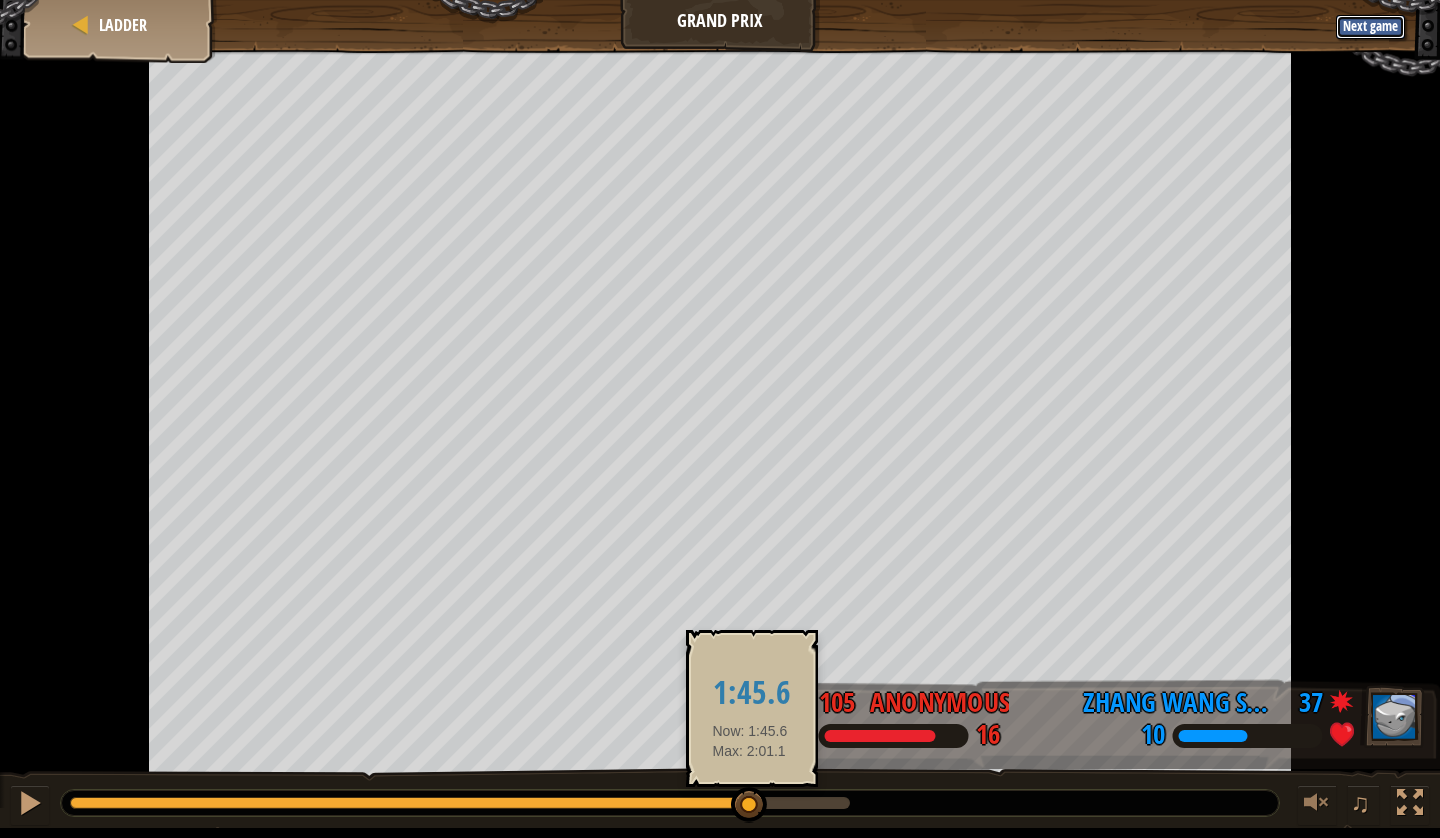 drag, startPoint x: 324, startPoint y: 798, endPoint x: 750, endPoint y: 793, distance: 426.02933 